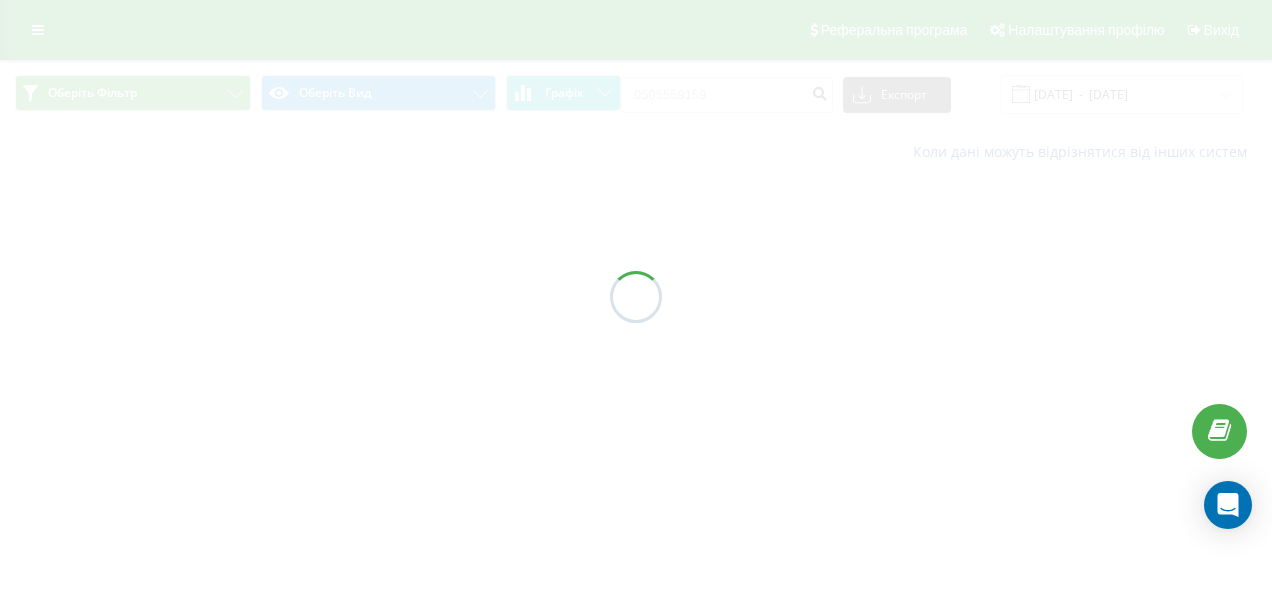 scroll, scrollTop: 0, scrollLeft: 0, axis: both 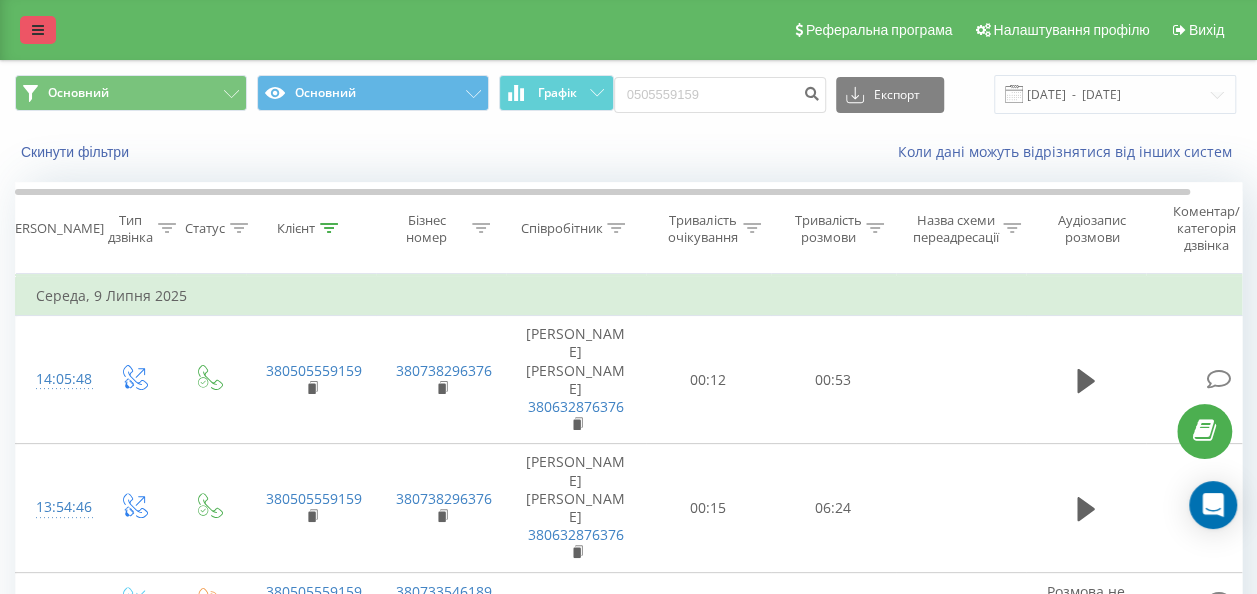 click at bounding box center [38, 30] 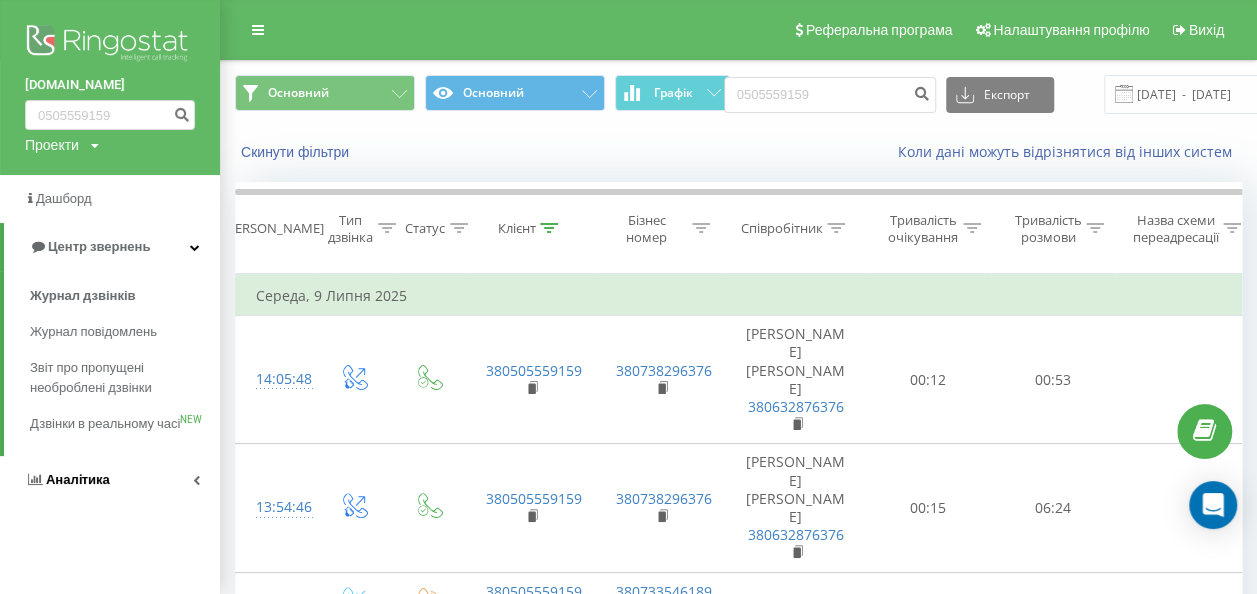 click on "Аналiтика" at bounding box center (78, 479) 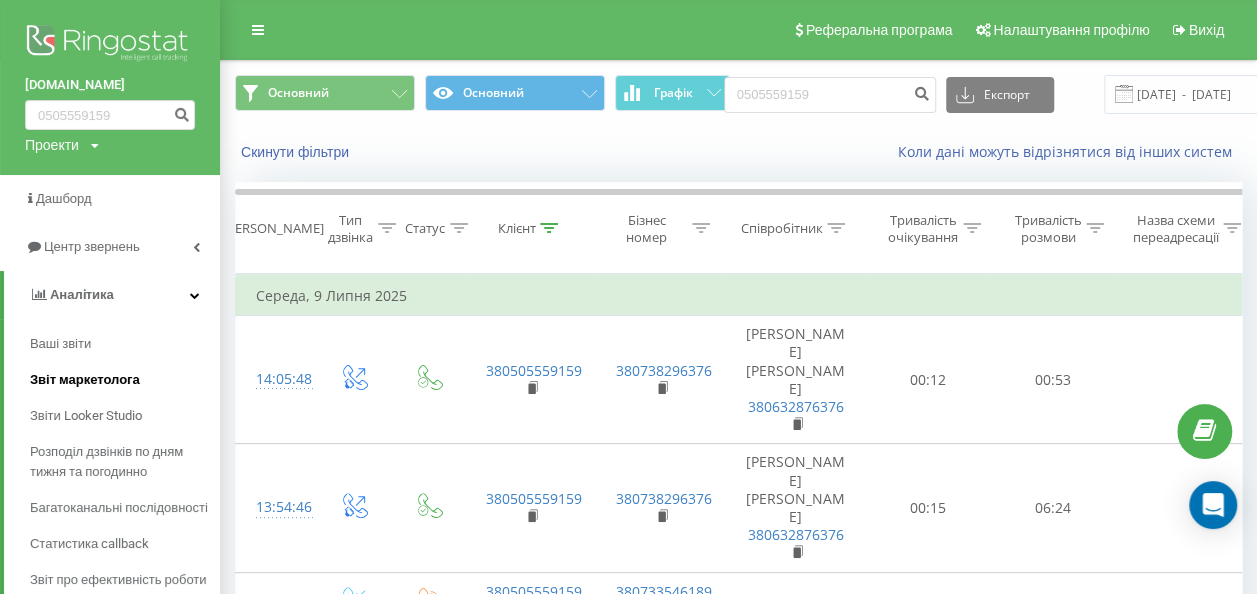 scroll, scrollTop: 200, scrollLeft: 0, axis: vertical 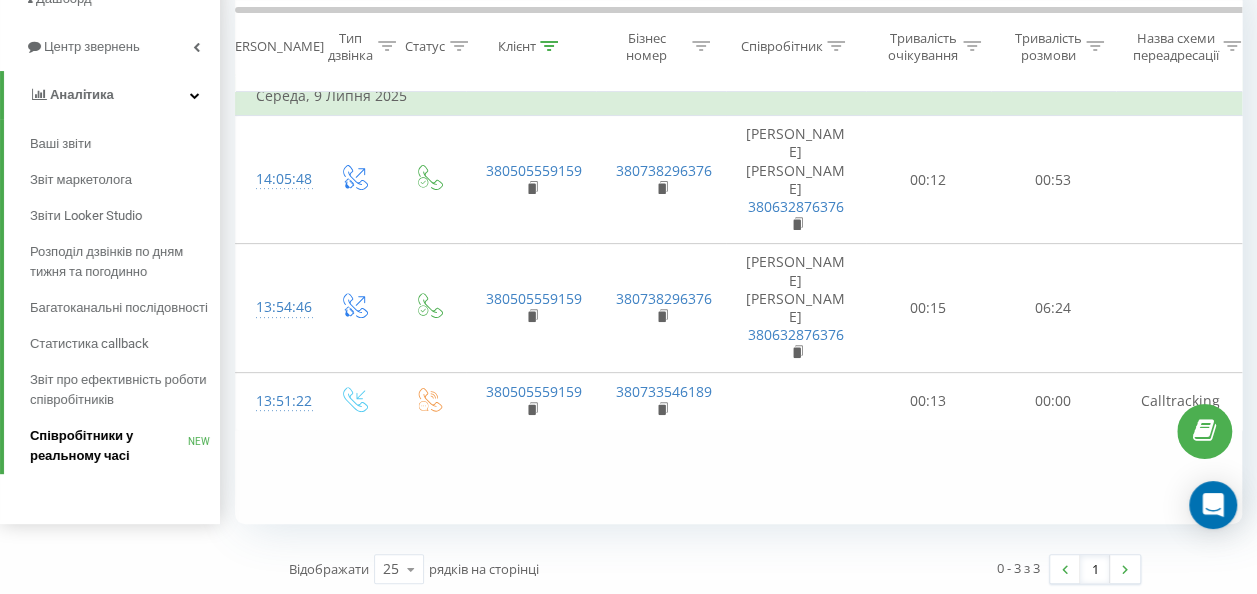 click on "Співробітники у реальному часі" at bounding box center [109, 446] 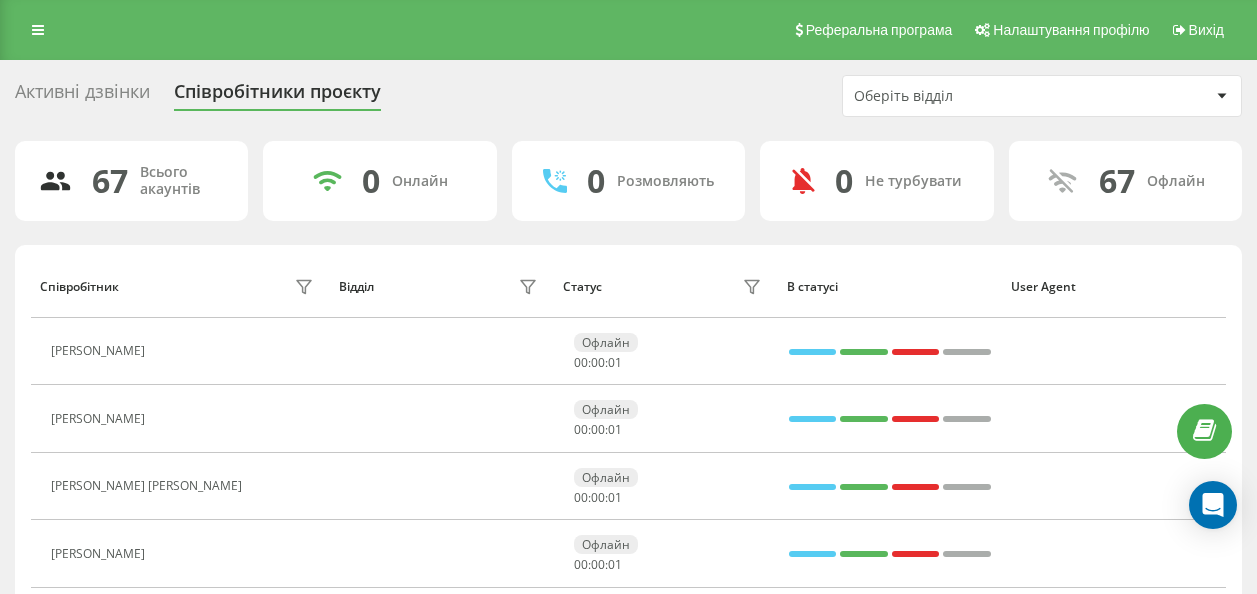 scroll, scrollTop: 0, scrollLeft: 0, axis: both 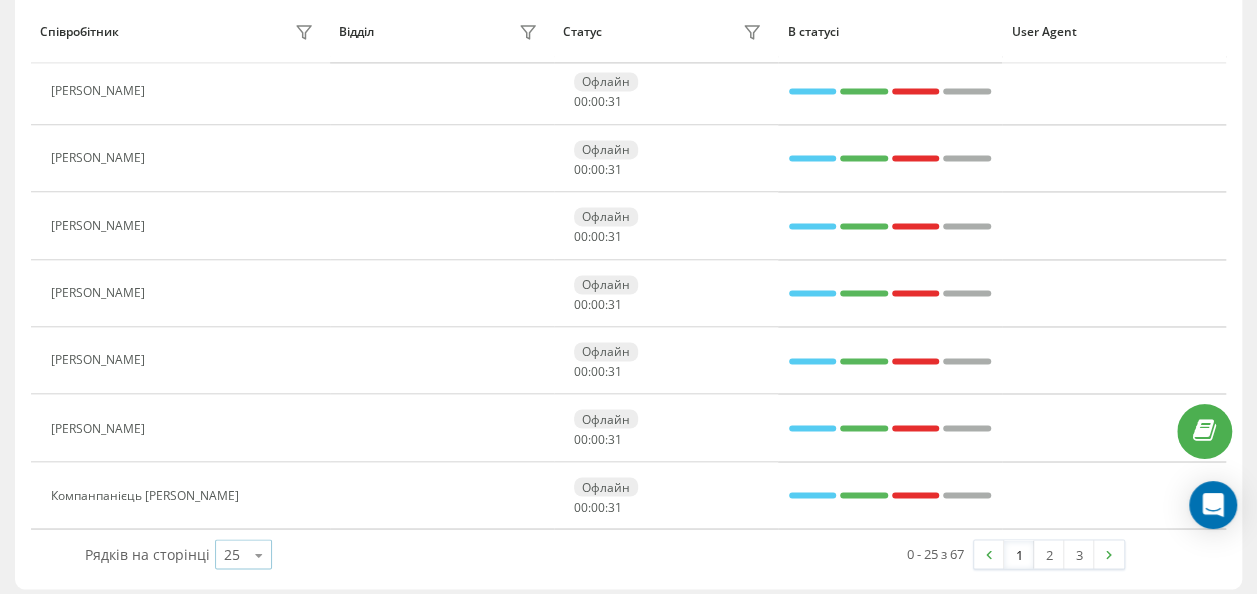 click on "25 10 25 50 100" at bounding box center [243, 554] 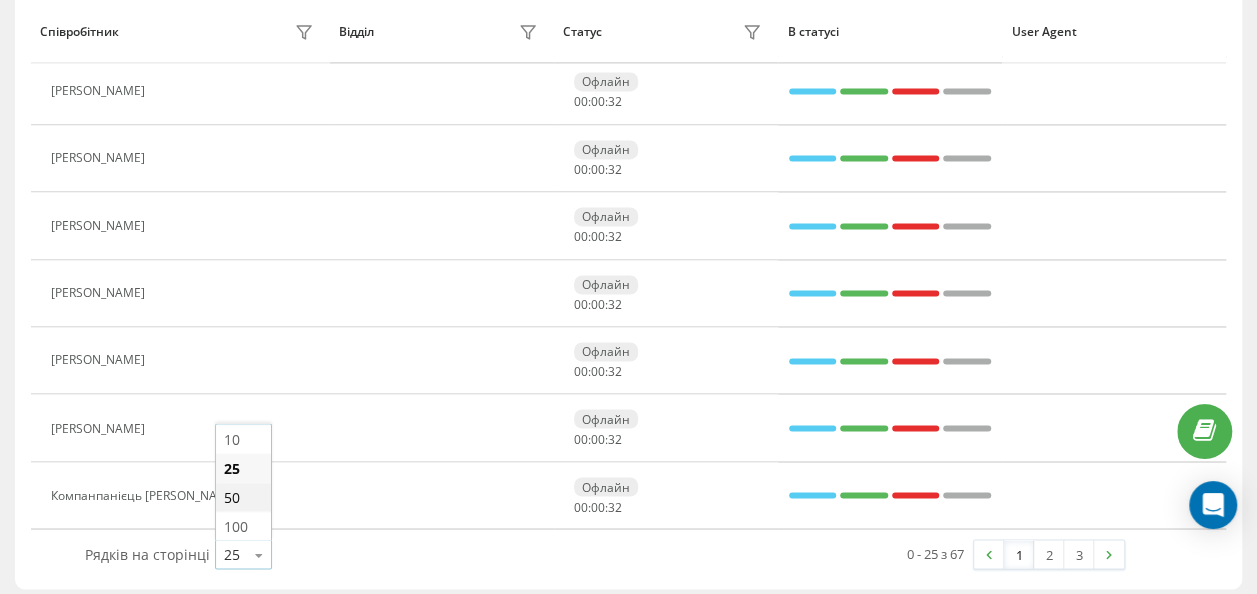 click on "50" at bounding box center (243, 496) 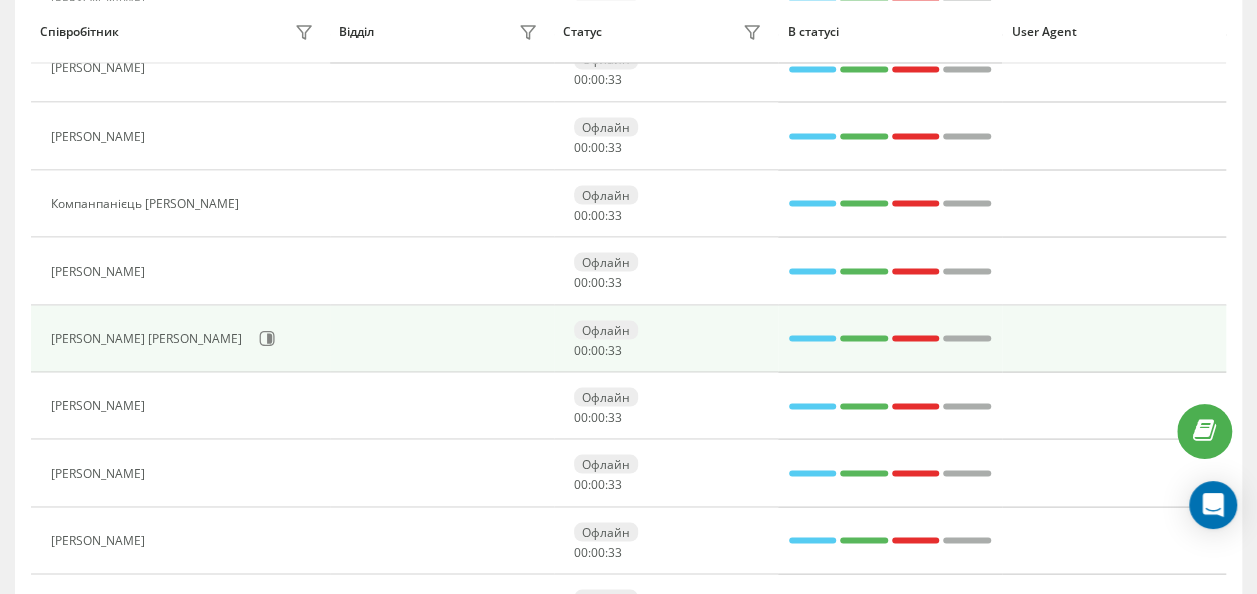 scroll, scrollTop: 1774, scrollLeft: 0, axis: vertical 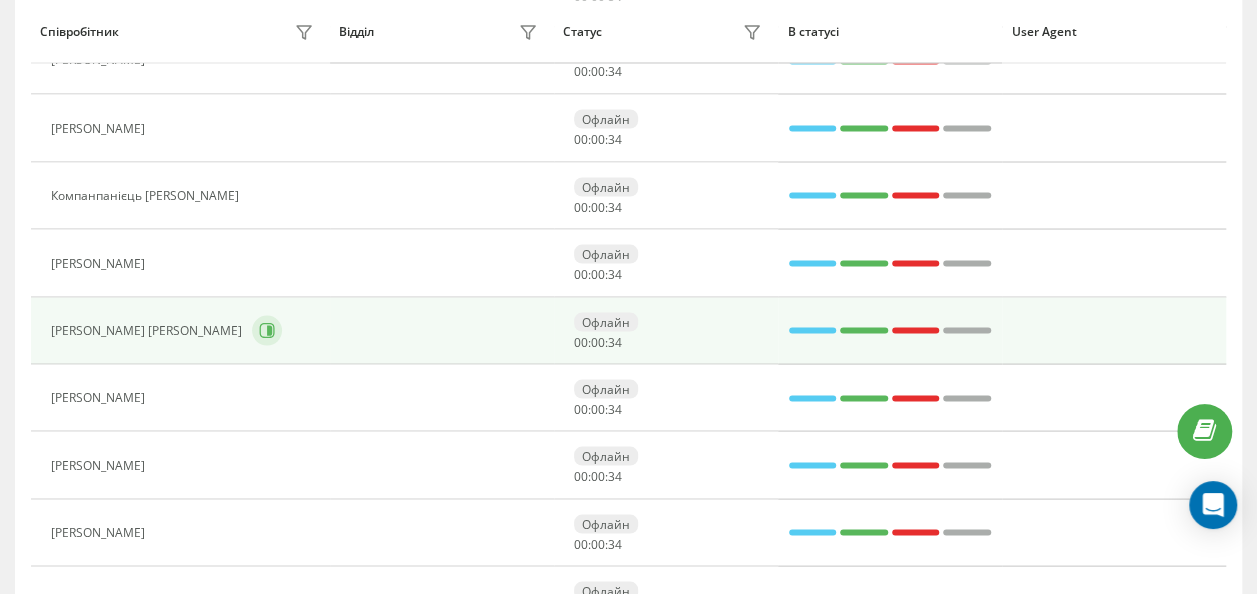 click 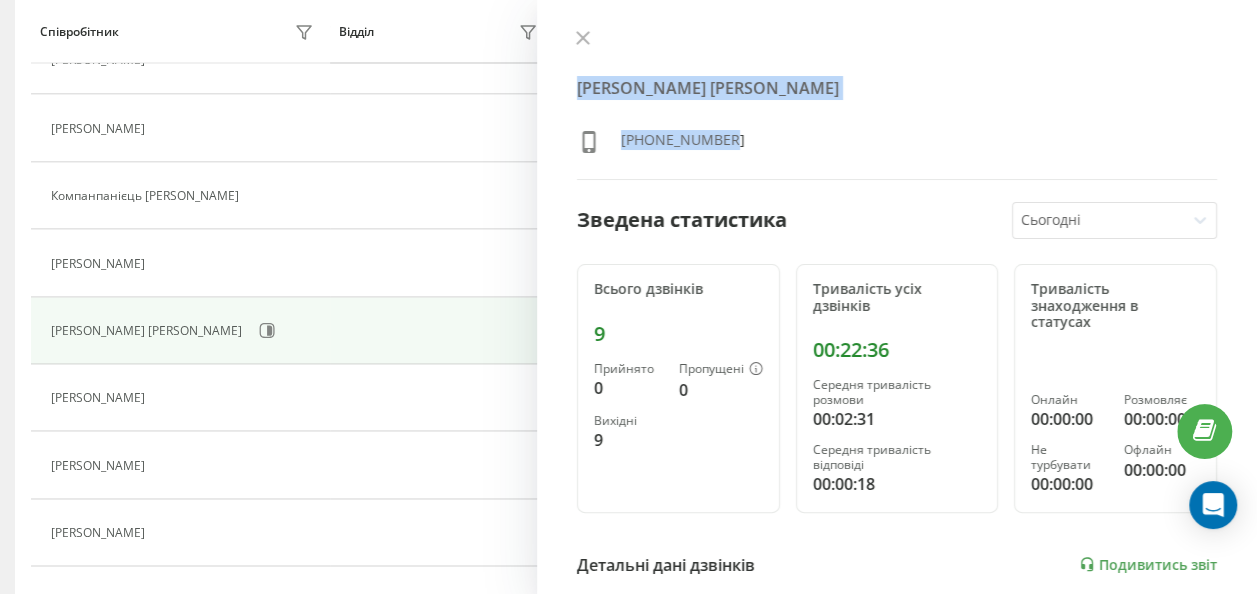 drag, startPoint x: 581, startPoint y: 86, endPoint x: 832, endPoint y: 108, distance: 251.9623 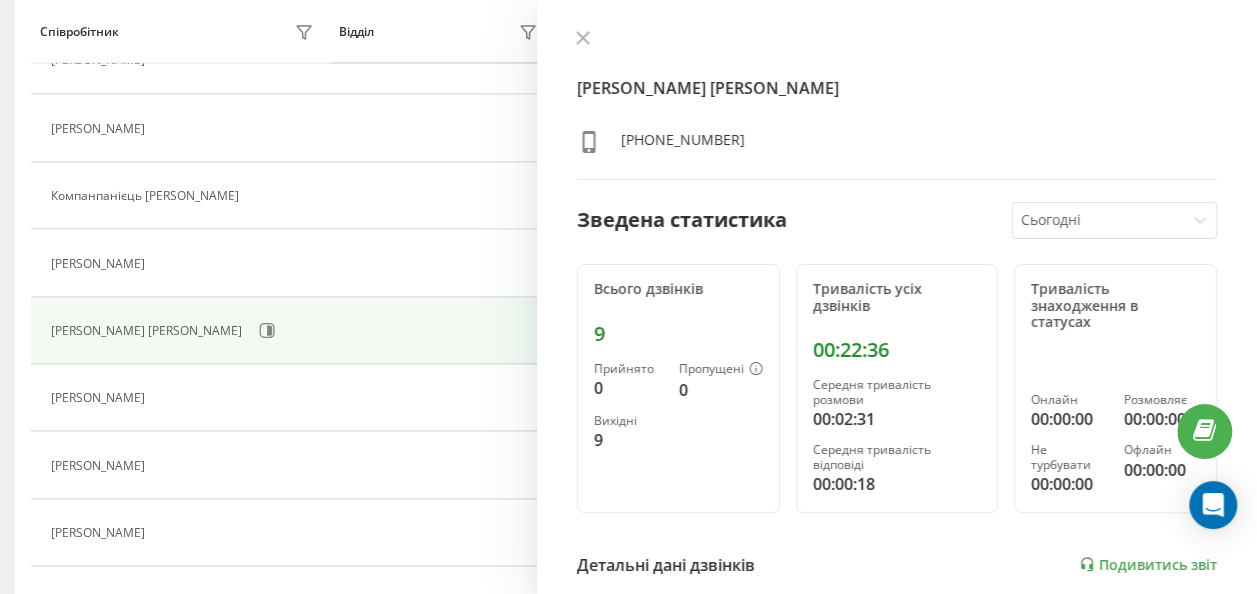 click on "[PERSON_NAME] [PERSON_NAME]" at bounding box center [897, 88] 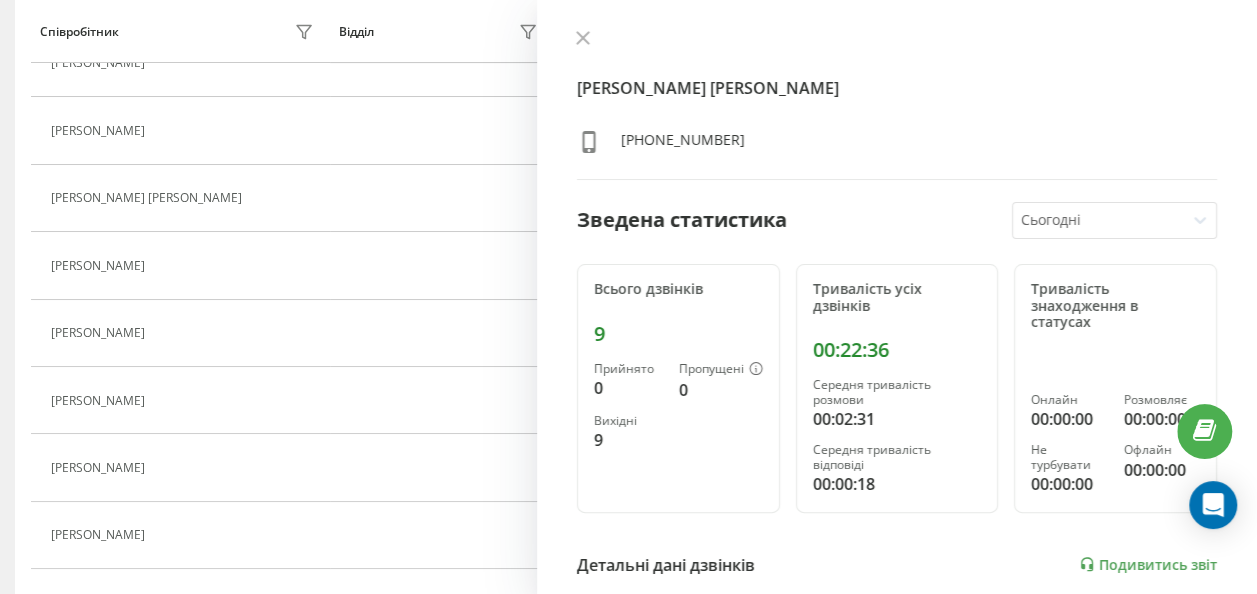 scroll, scrollTop: 0, scrollLeft: 0, axis: both 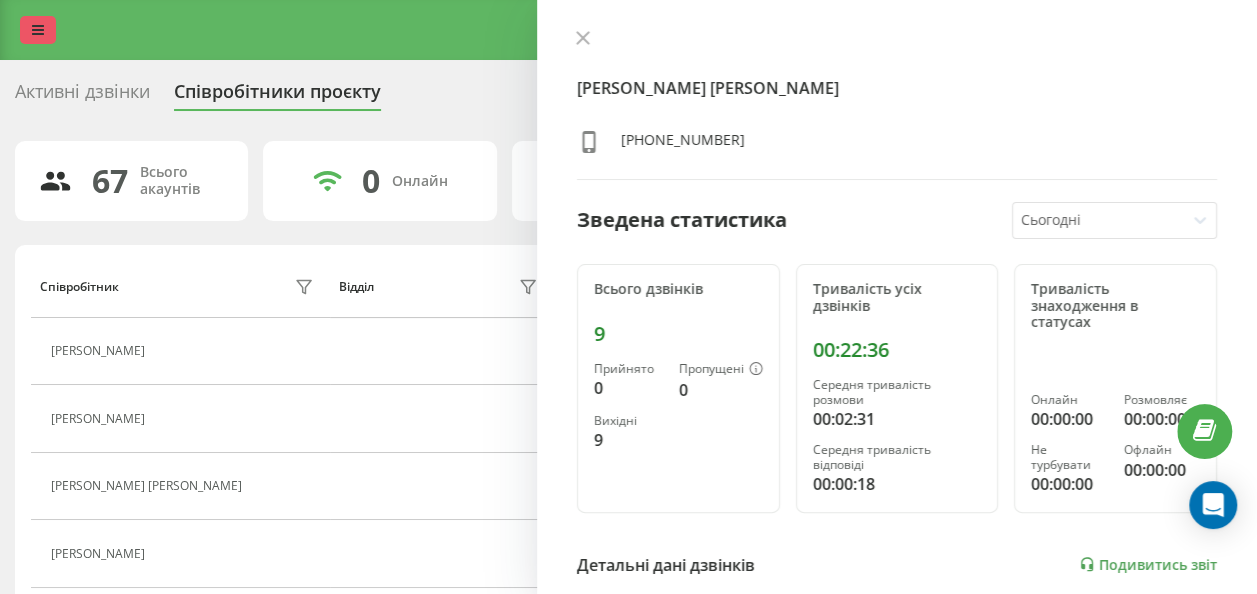 click at bounding box center [38, 30] 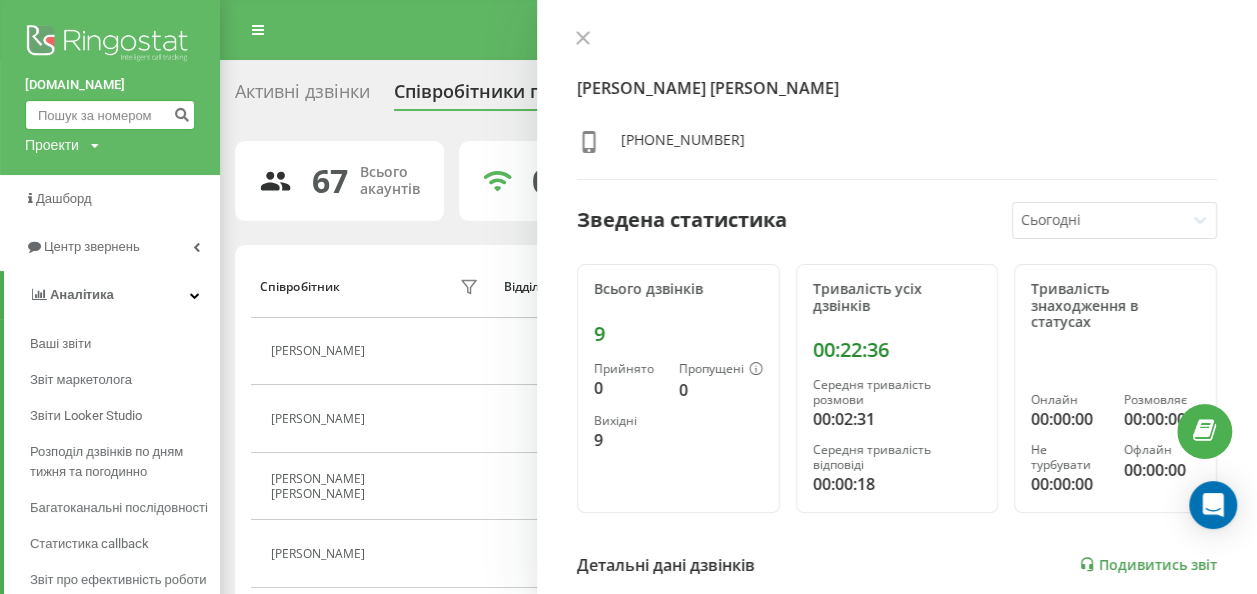 click at bounding box center [110, 115] 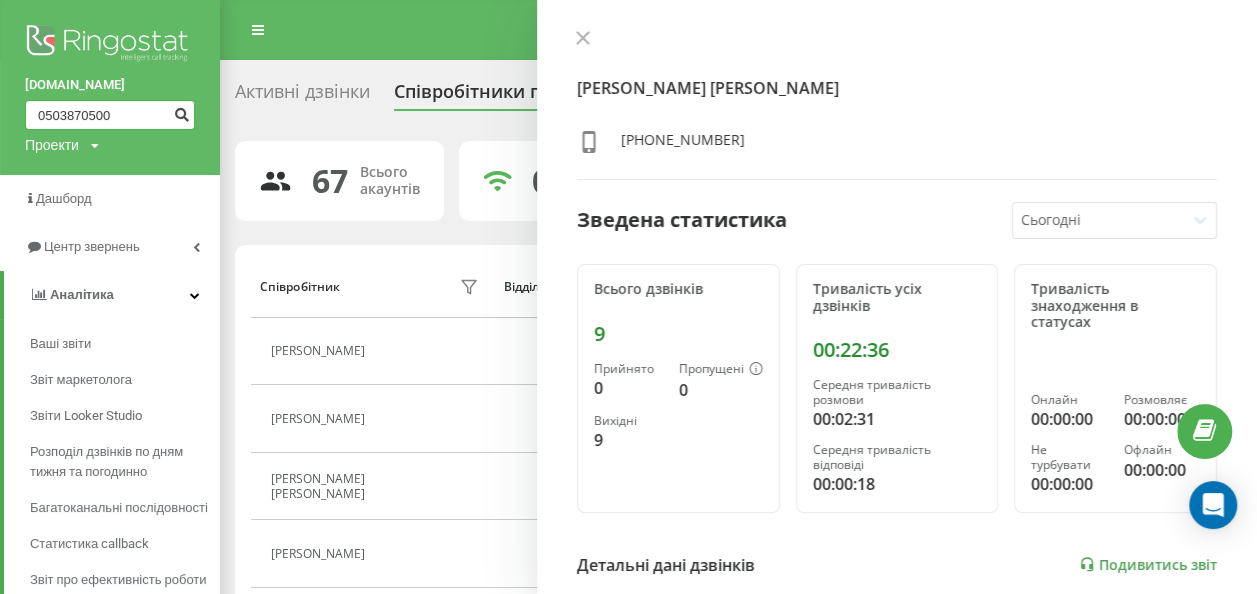 type on "0503870500" 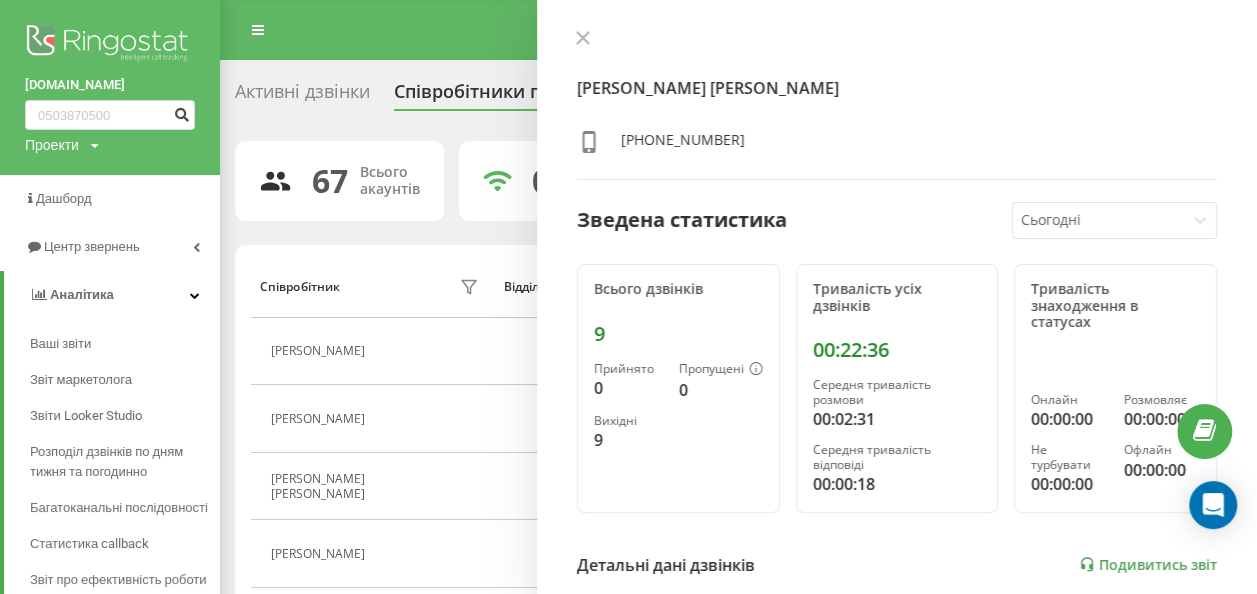 click at bounding box center [181, 112] 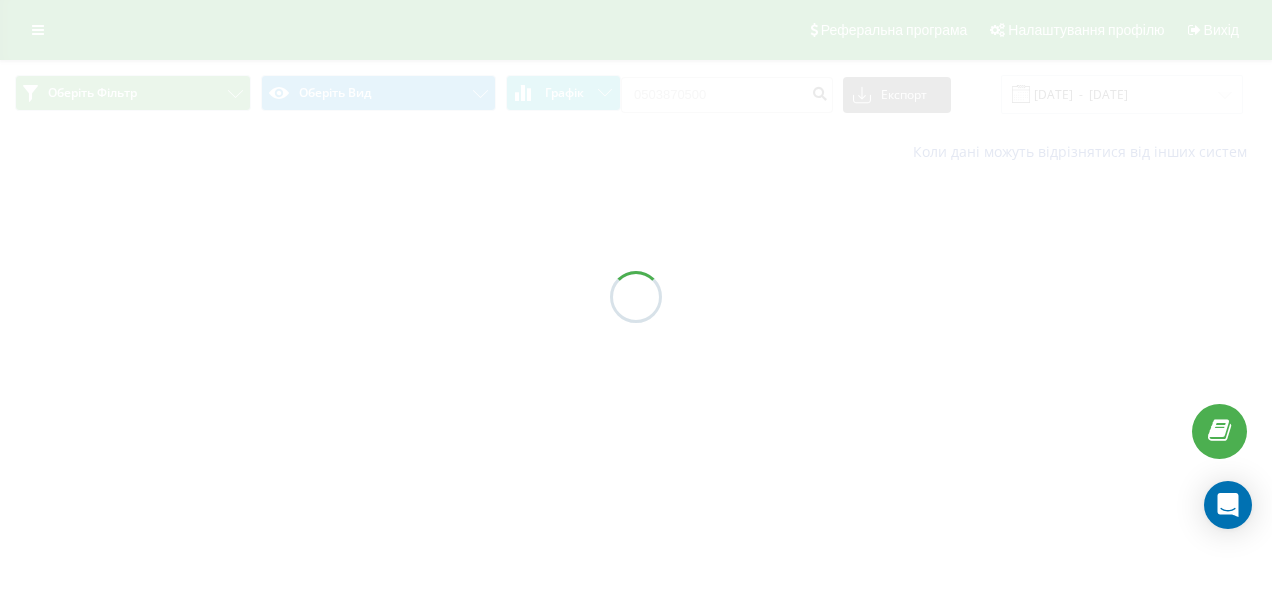 scroll, scrollTop: 0, scrollLeft: 0, axis: both 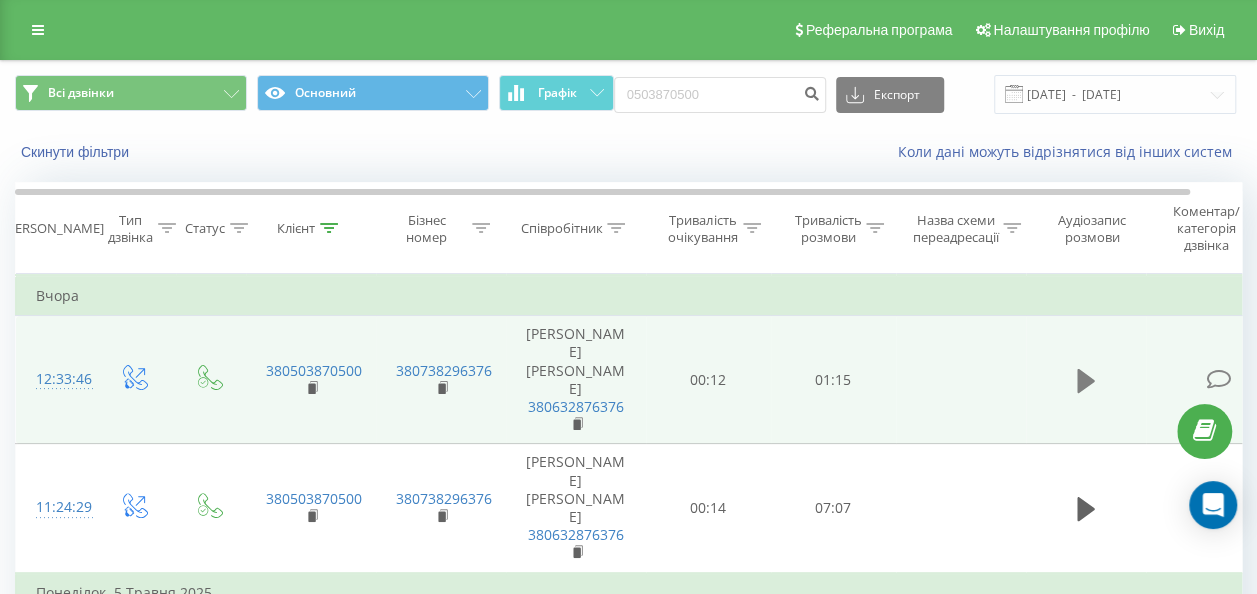 click 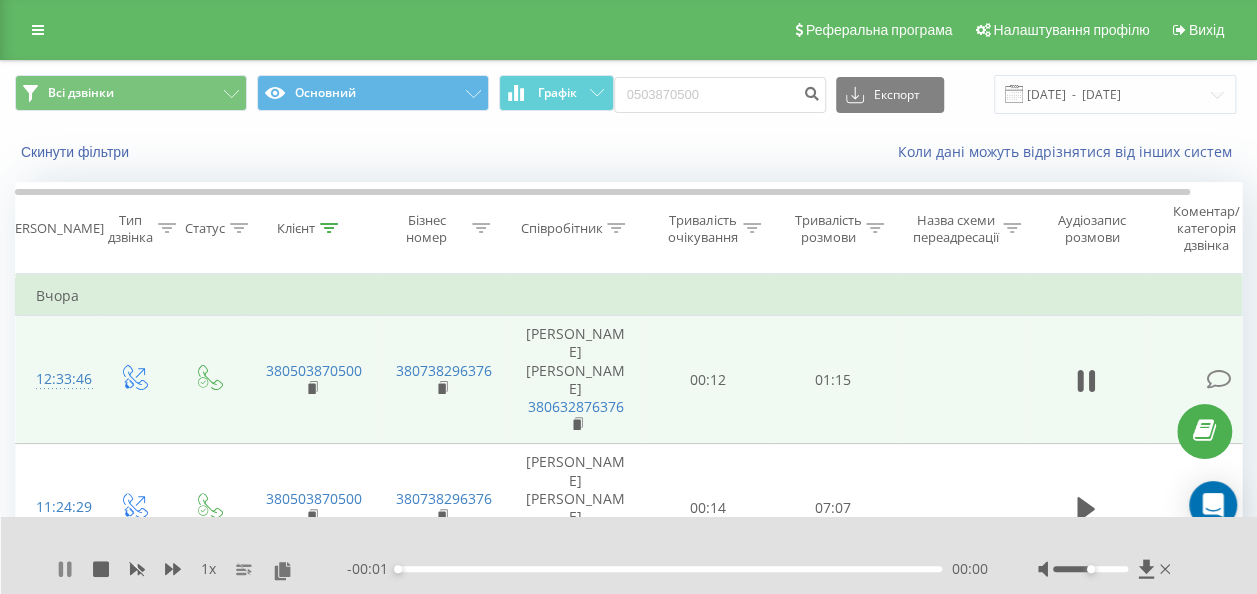 click 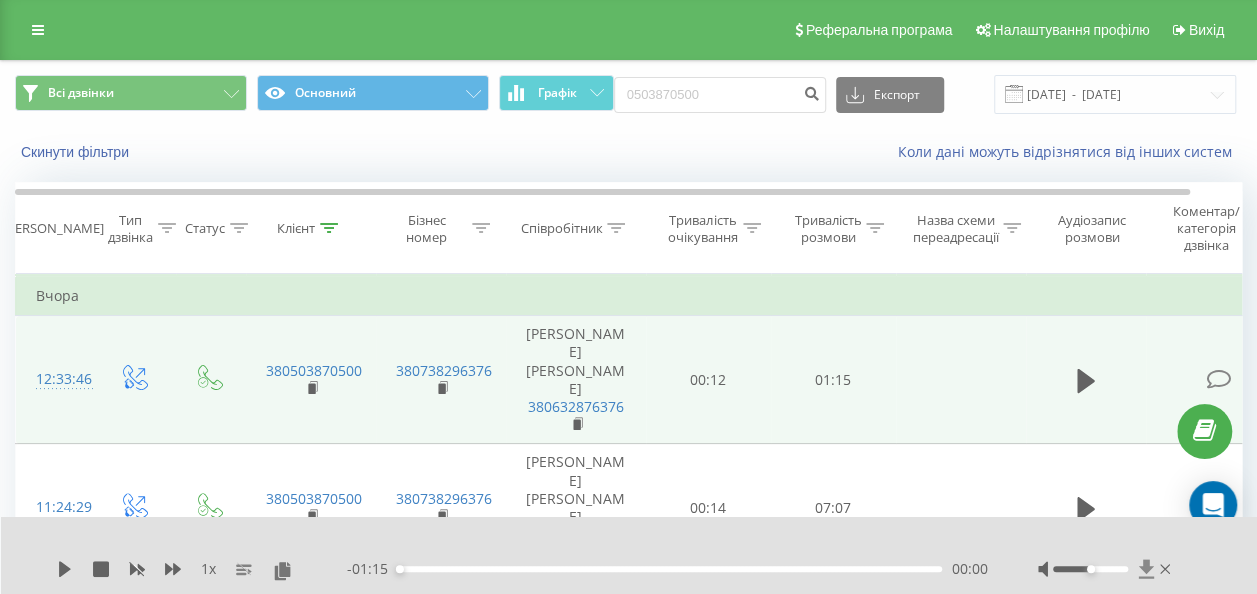 click 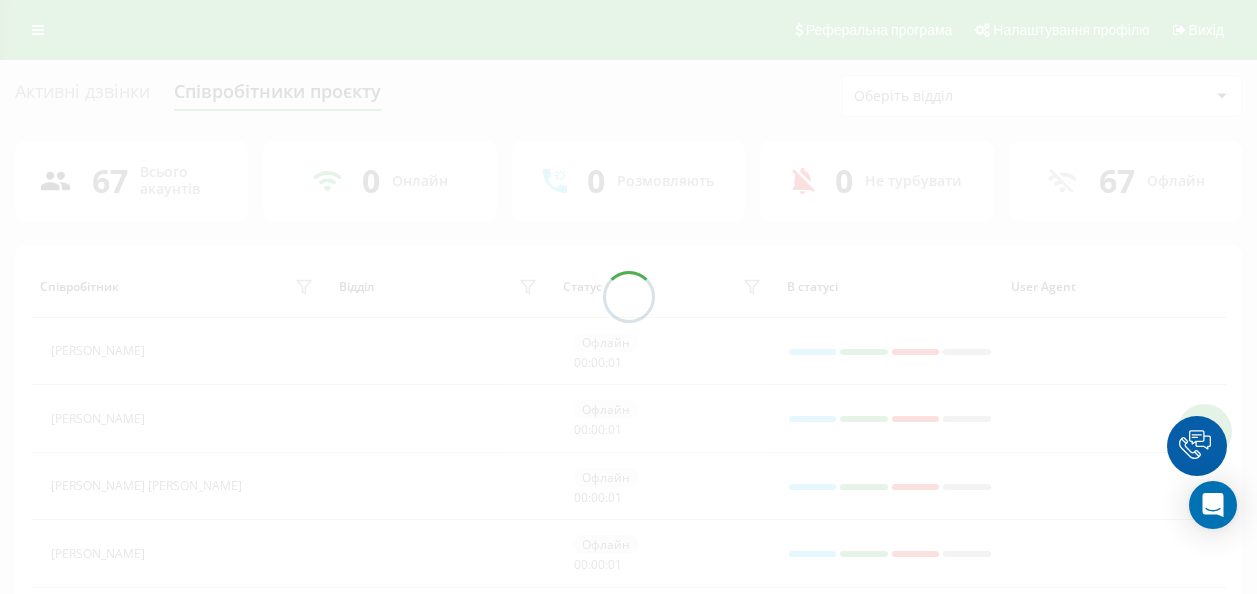 scroll, scrollTop: 0, scrollLeft: 0, axis: both 